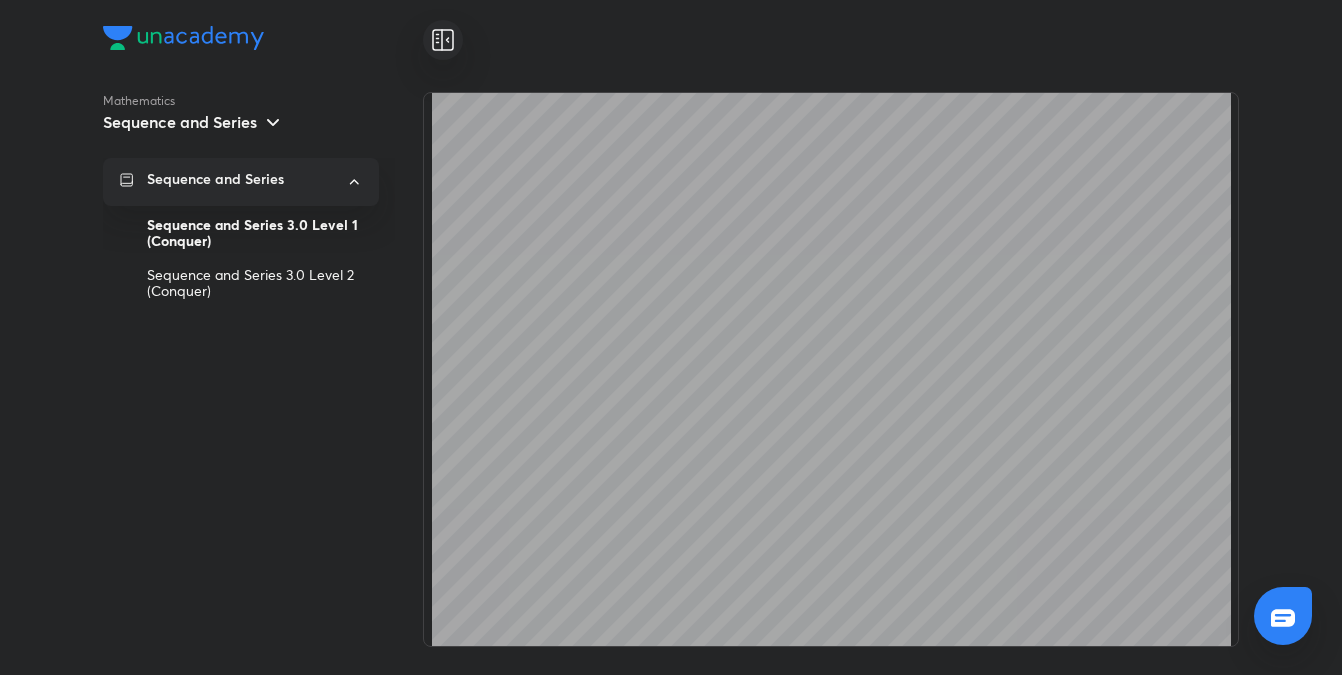 scroll, scrollTop: 0, scrollLeft: 0, axis: both 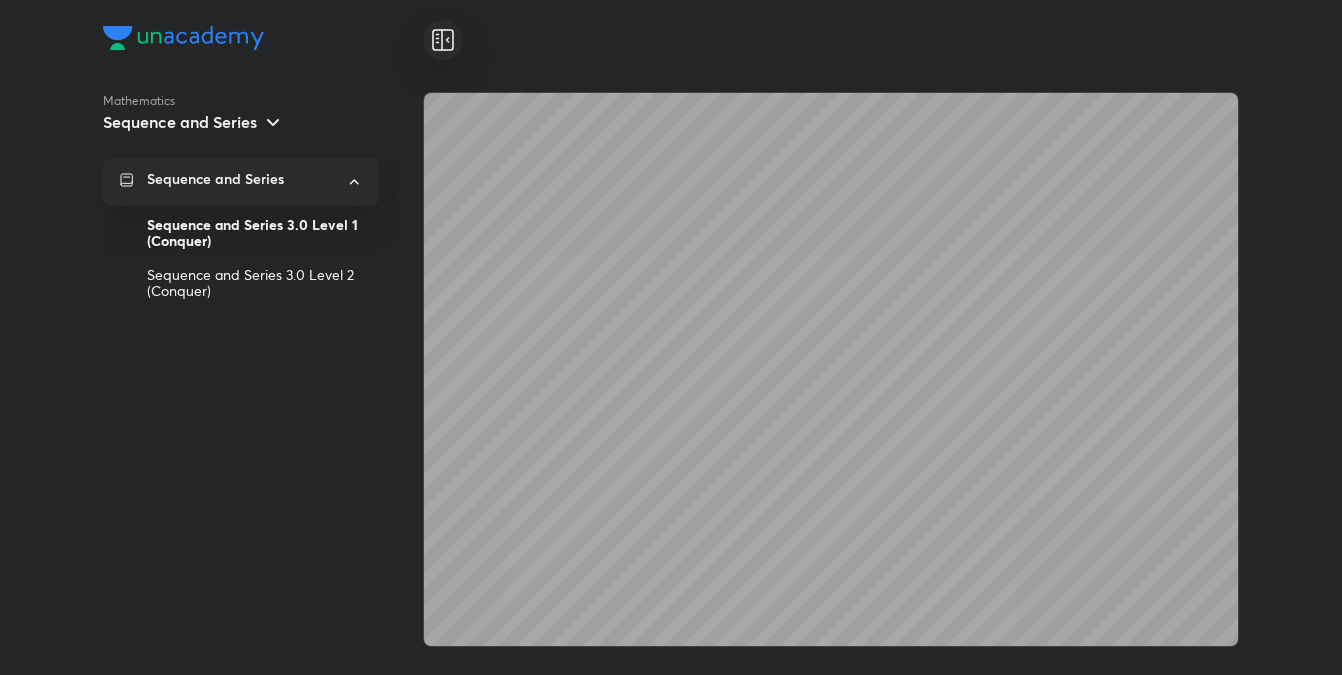 click on "Sequence and Series" at bounding box center (180, 122) 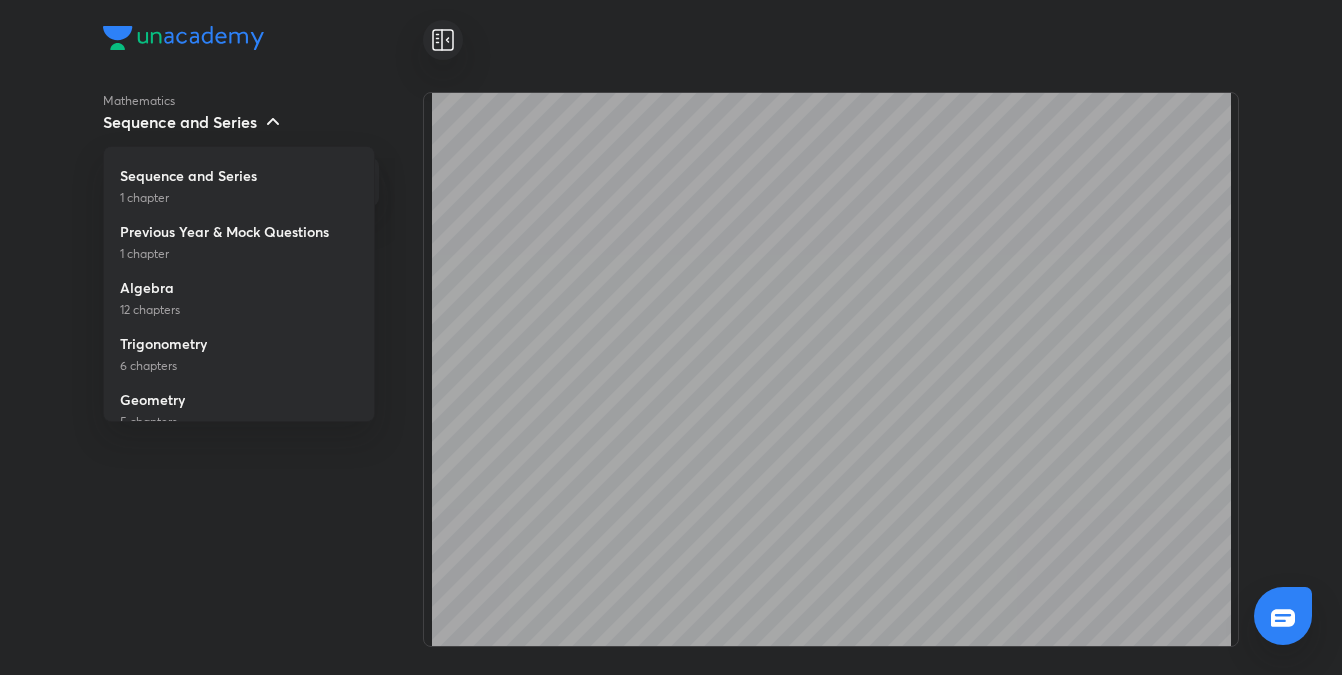 scroll, scrollTop: 190, scrollLeft: 0, axis: vertical 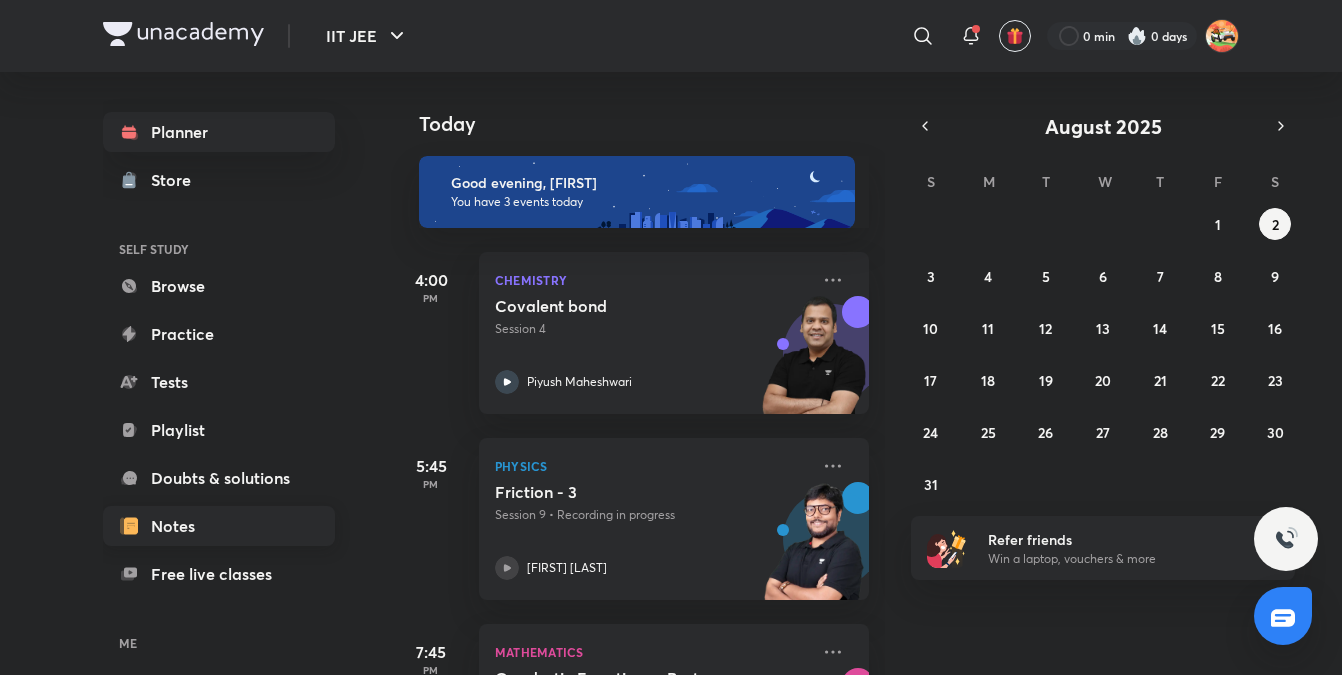 drag, startPoint x: 0, startPoint y: 0, endPoint x: 255, endPoint y: 534, distance: 591.7609 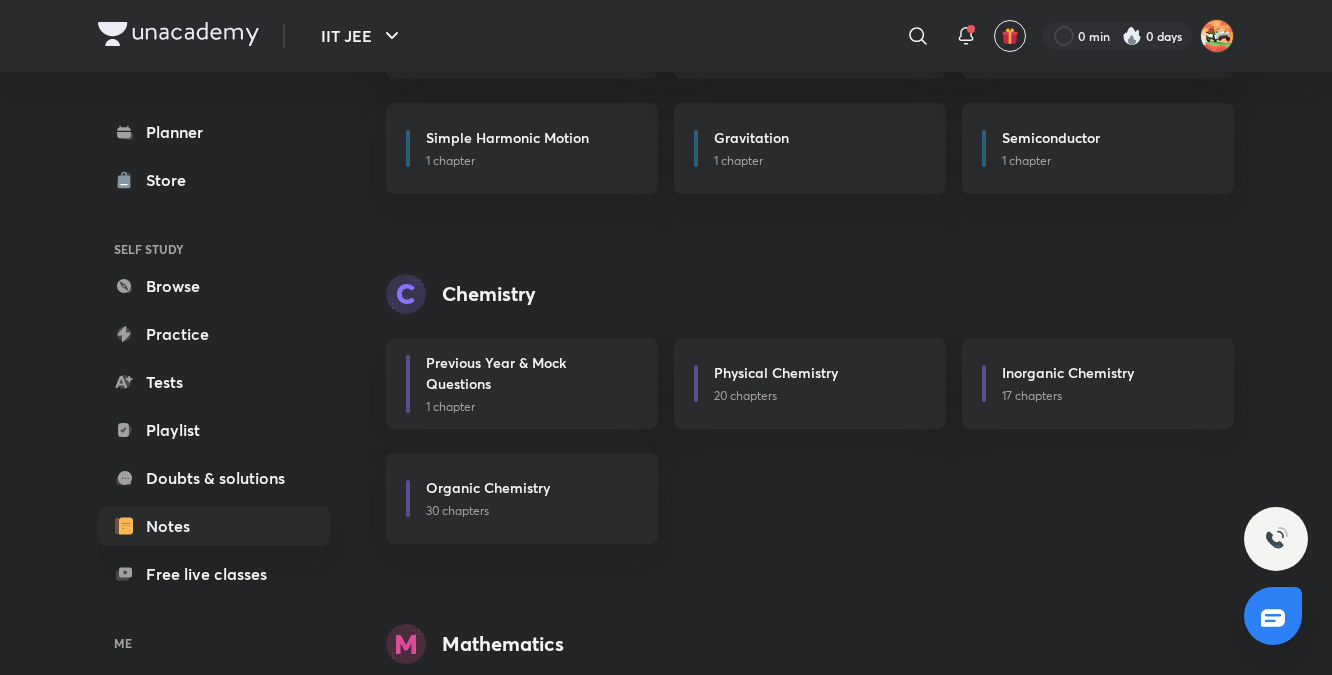 scroll, scrollTop: 1424, scrollLeft: 0, axis: vertical 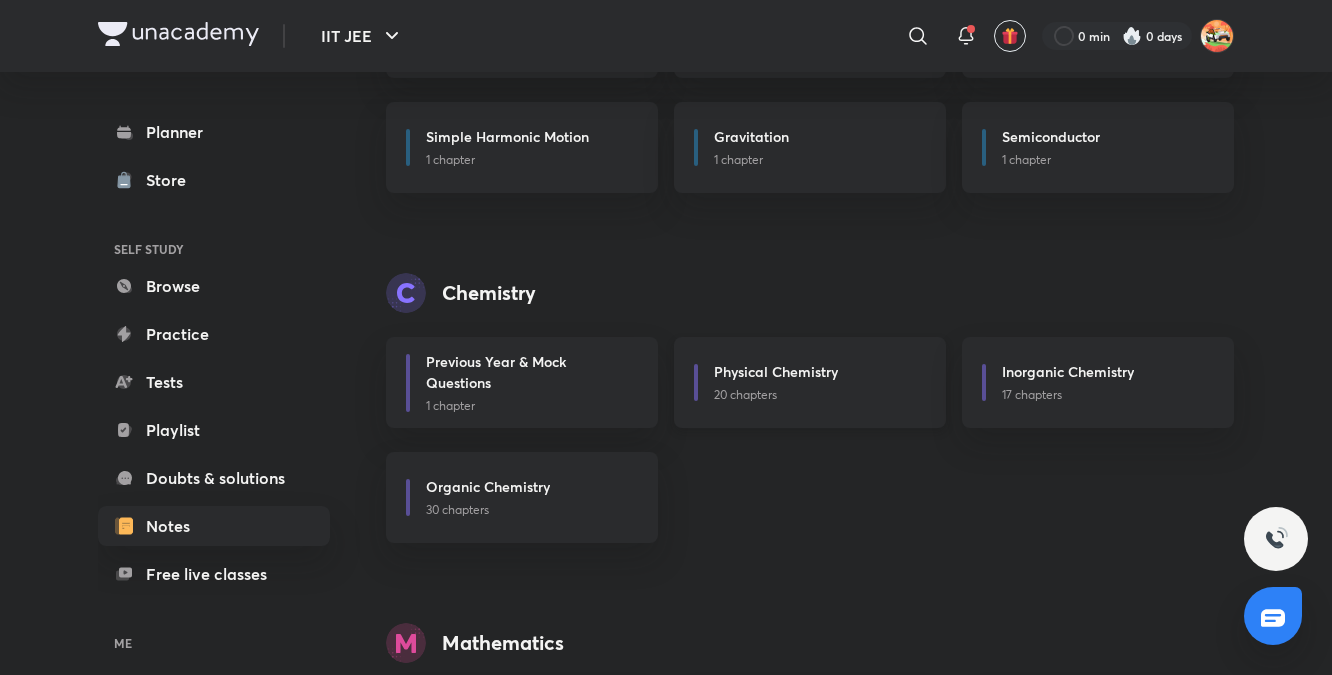 click on "Physical Chemistry 20 chapters" at bounding box center [810, 382] 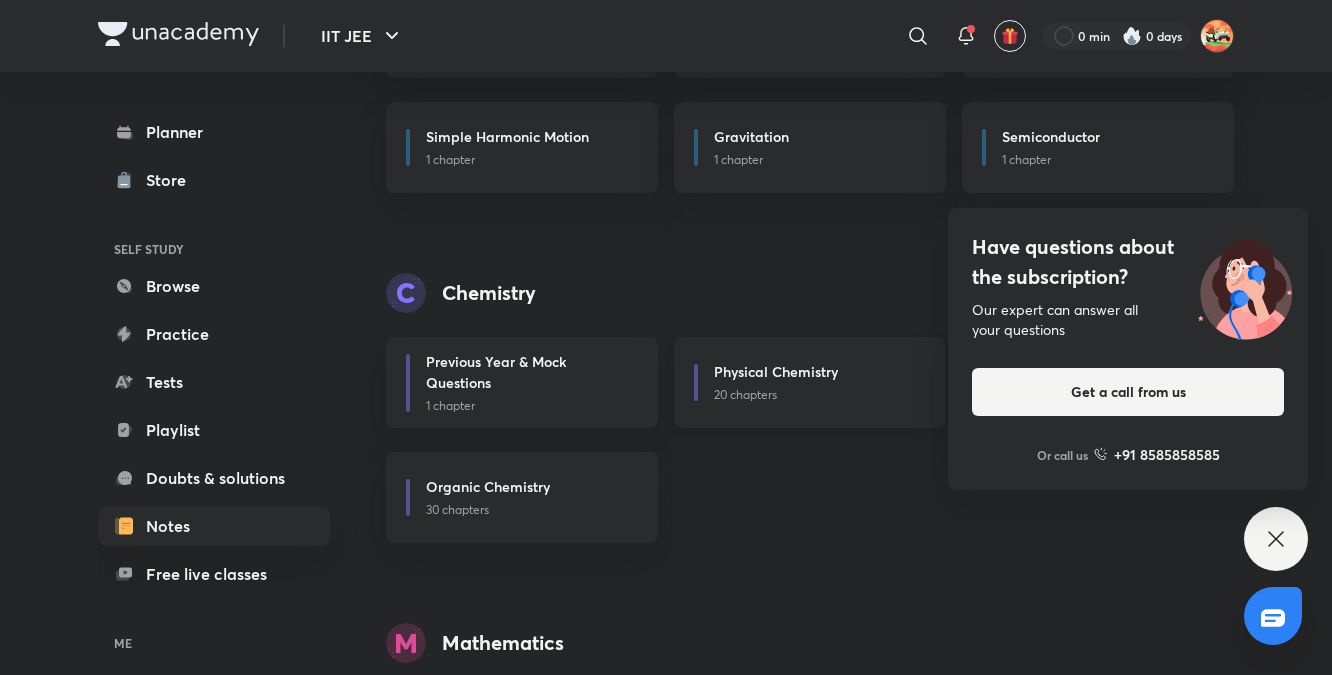 click on "20 chapters" at bounding box center (818, 395) 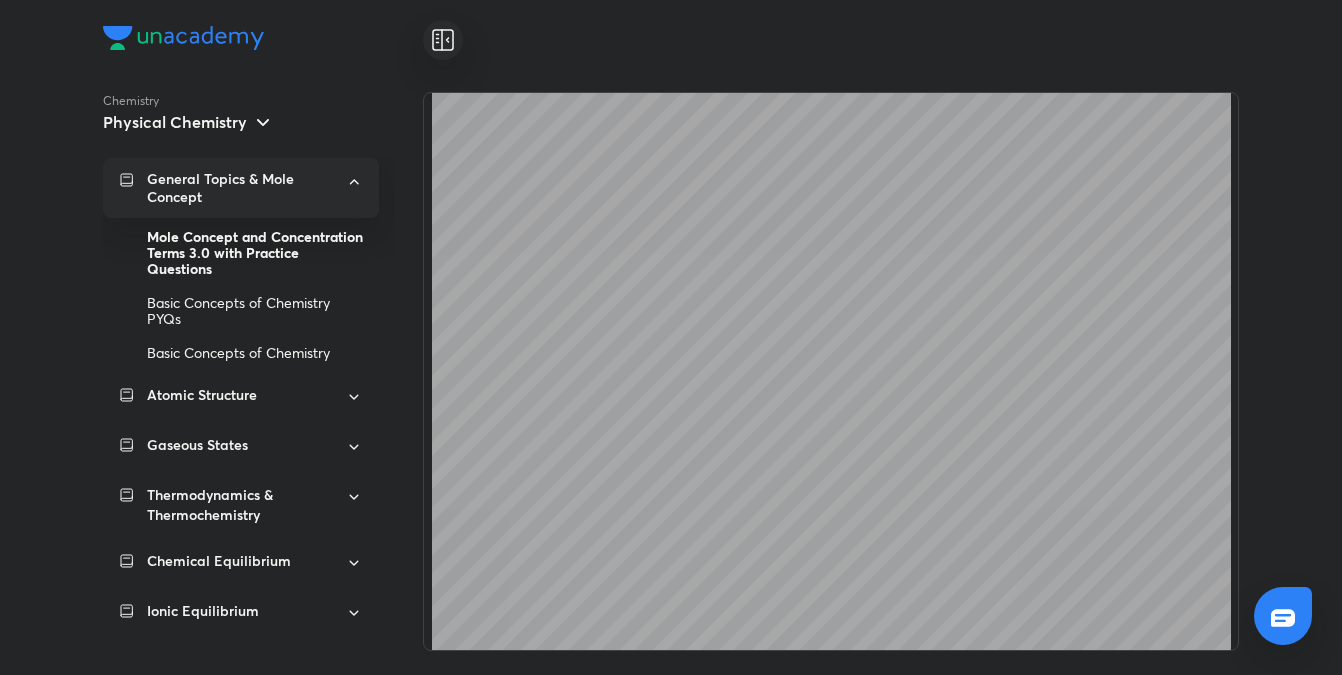 scroll, scrollTop: 0, scrollLeft: 0, axis: both 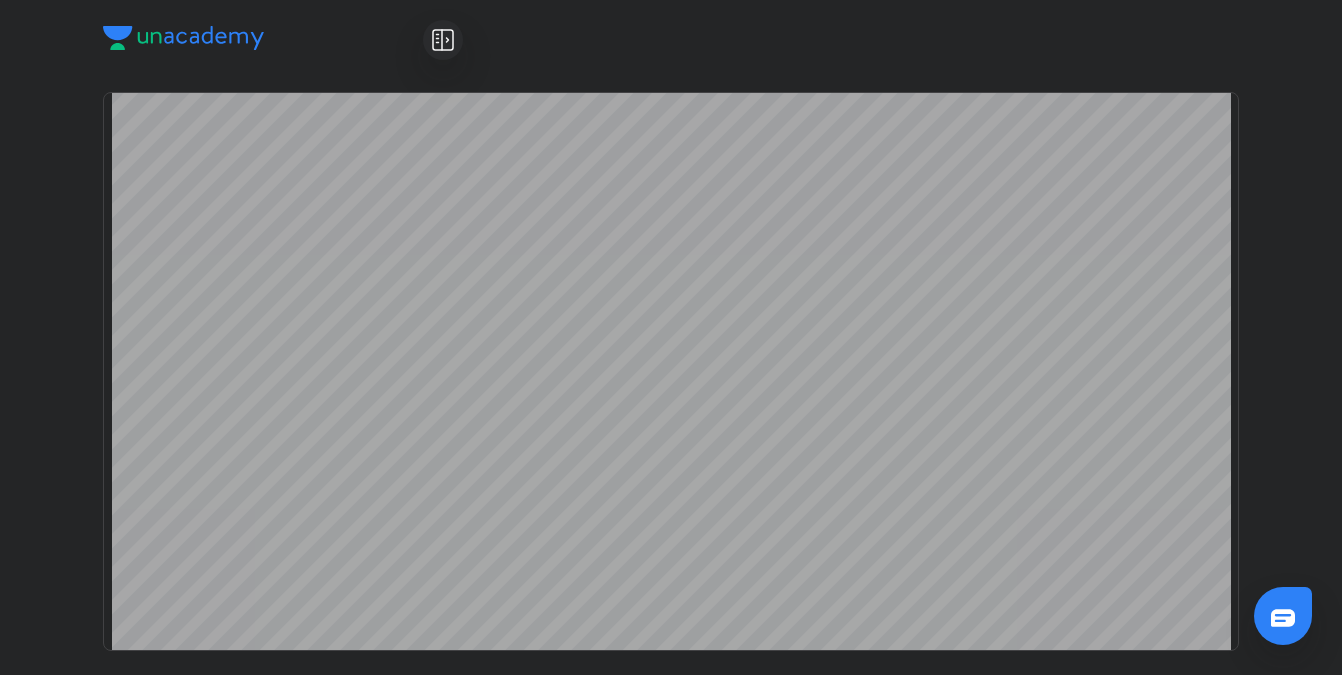 drag, startPoint x: 1248, startPoint y: 387, endPoint x: 1251, endPoint y: 374, distance: 13.341664 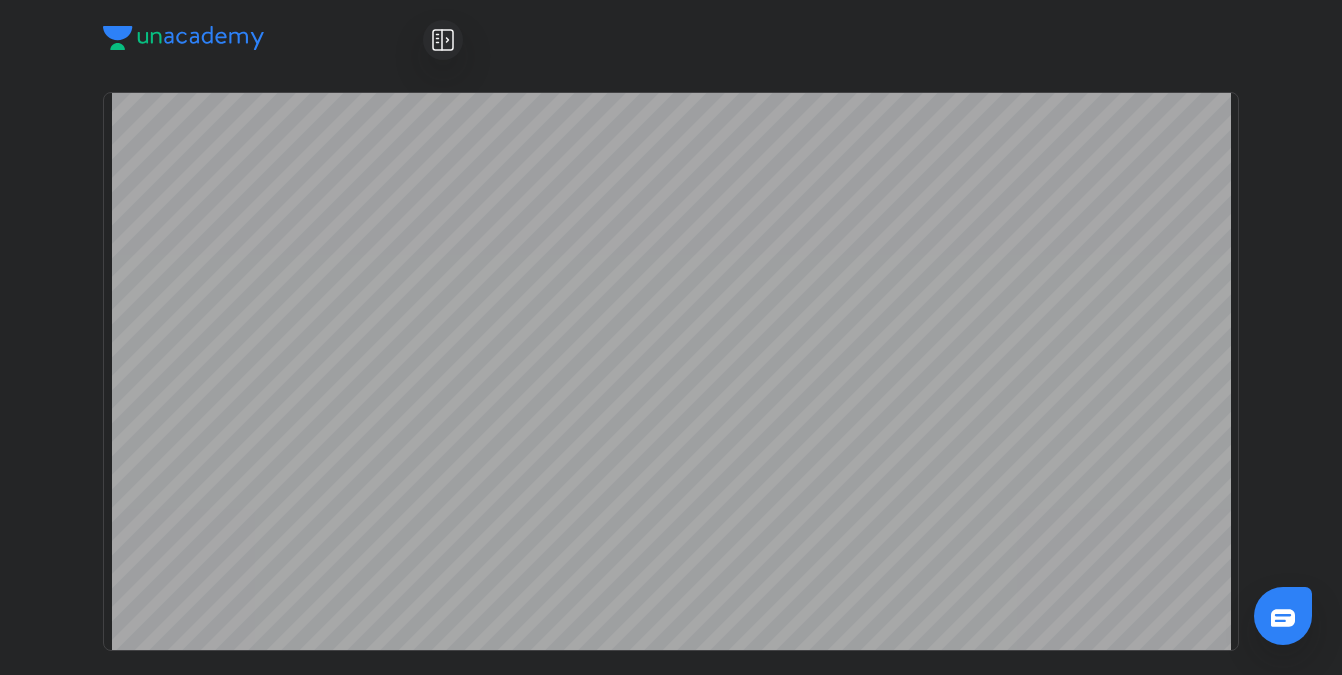 scroll, scrollTop: 7026, scrollLeft: 0, axis: vertical 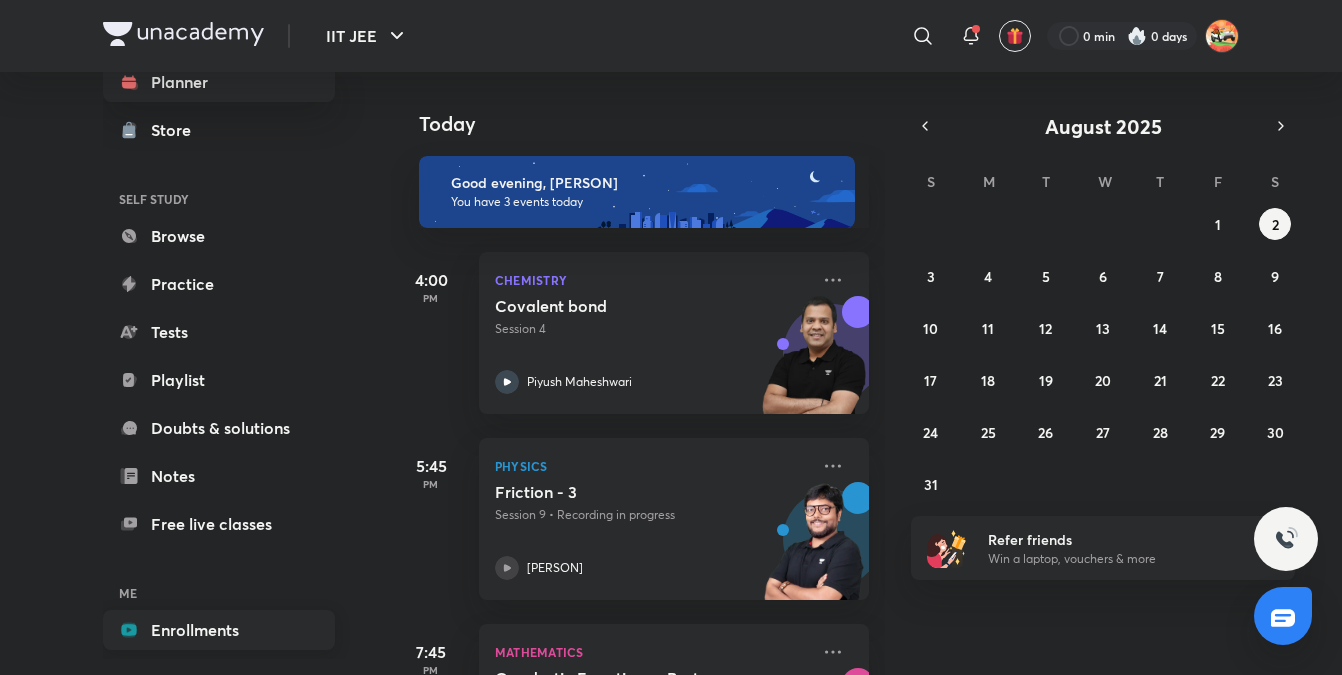 click on "Enrollments" at bounding box center [219, 630] 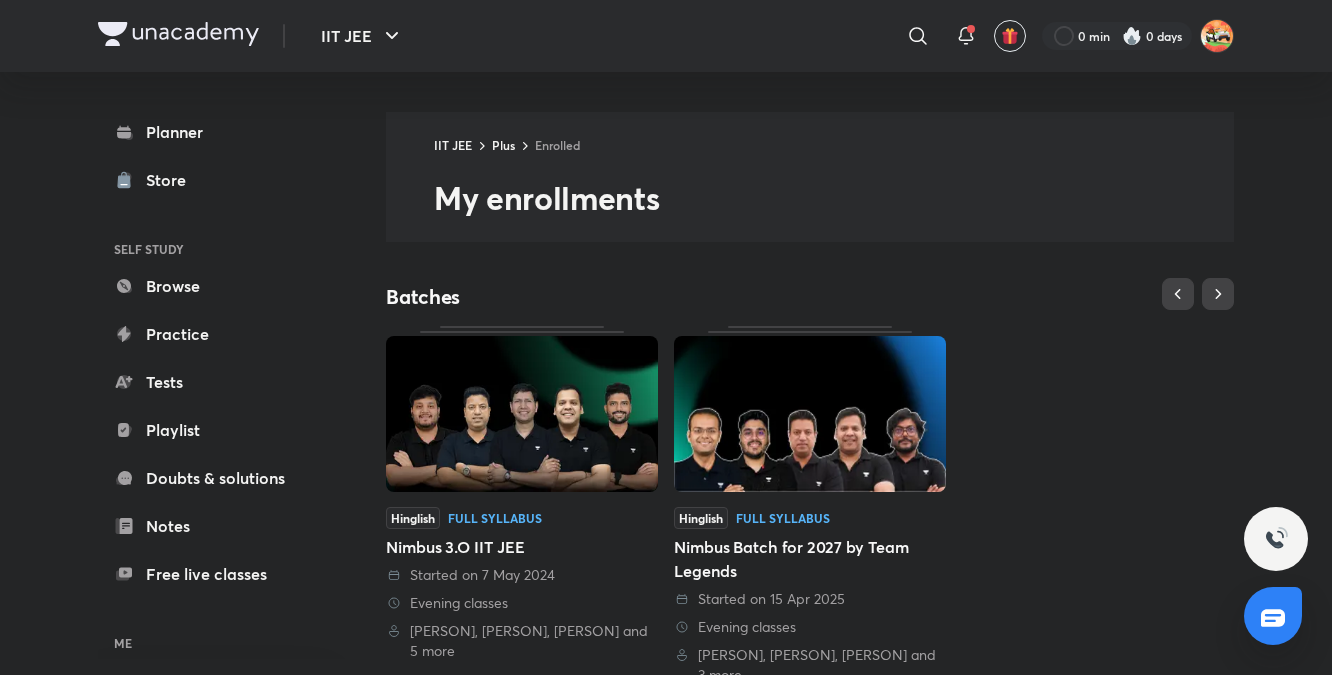 click at bounding box center (810, 414) 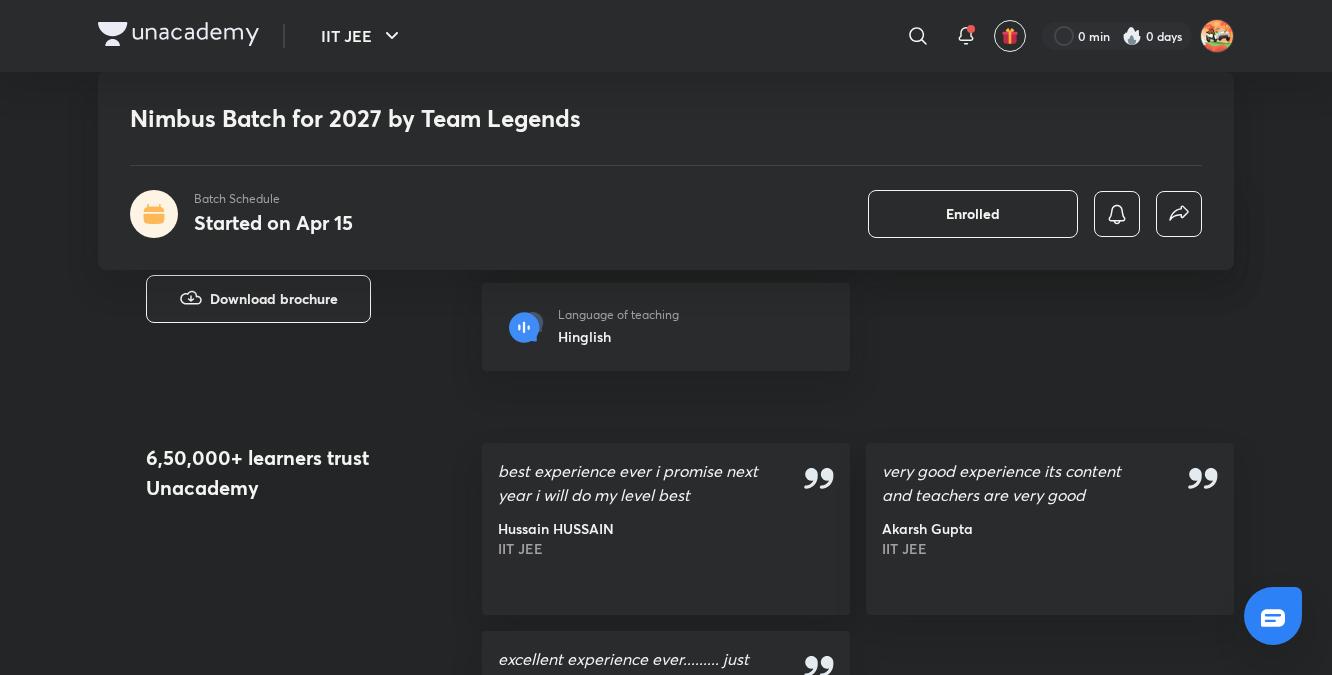scroll, scrollTop: 0, scrollLeft: 0, axis: both 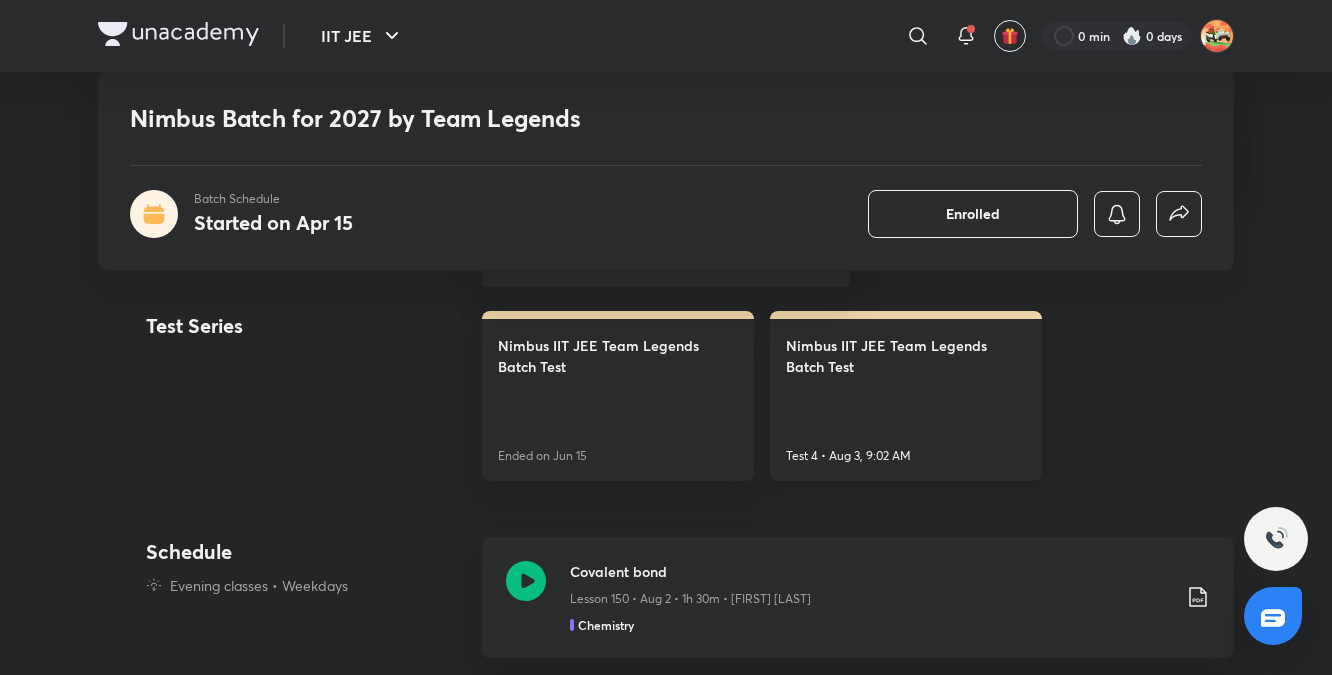 click on "[FIRST] [LAST] Team Legends Batch Test Test 4 • Aug 3, 9:02 AM" at bounding box center (906, 396) 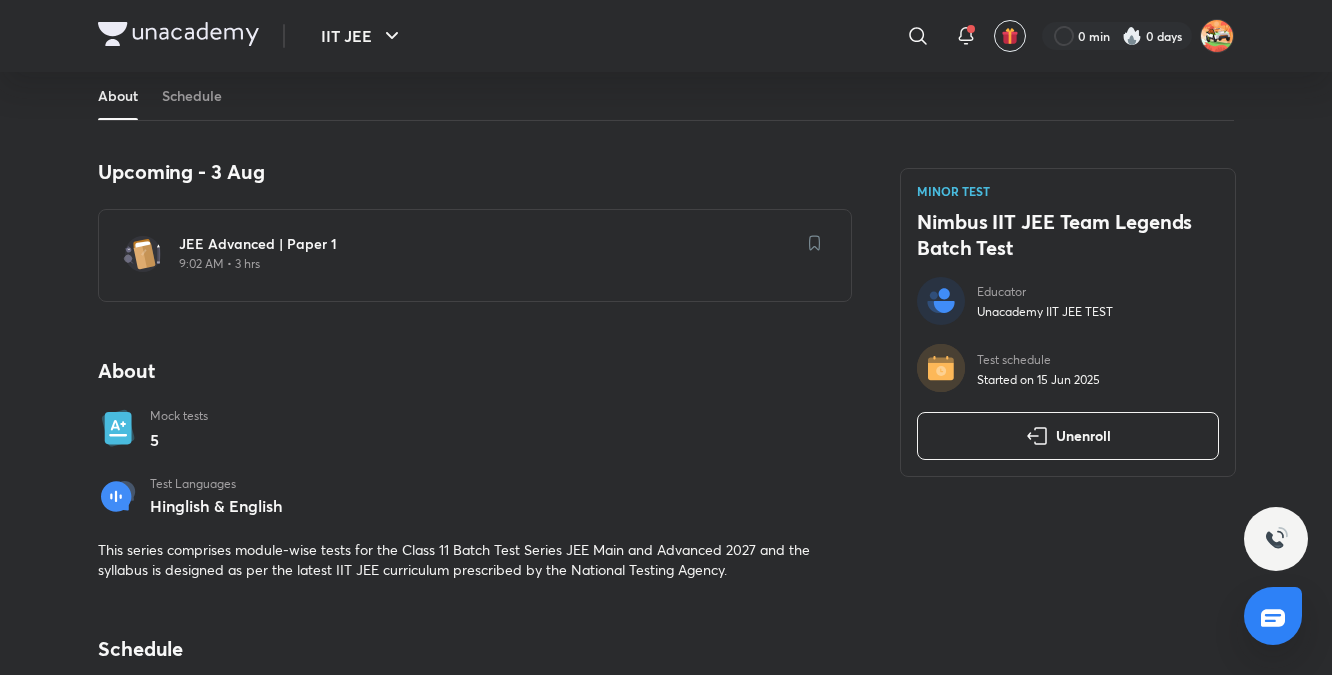 scroll, scrollTop: 392, scrollLeft: 0, axis: vertical 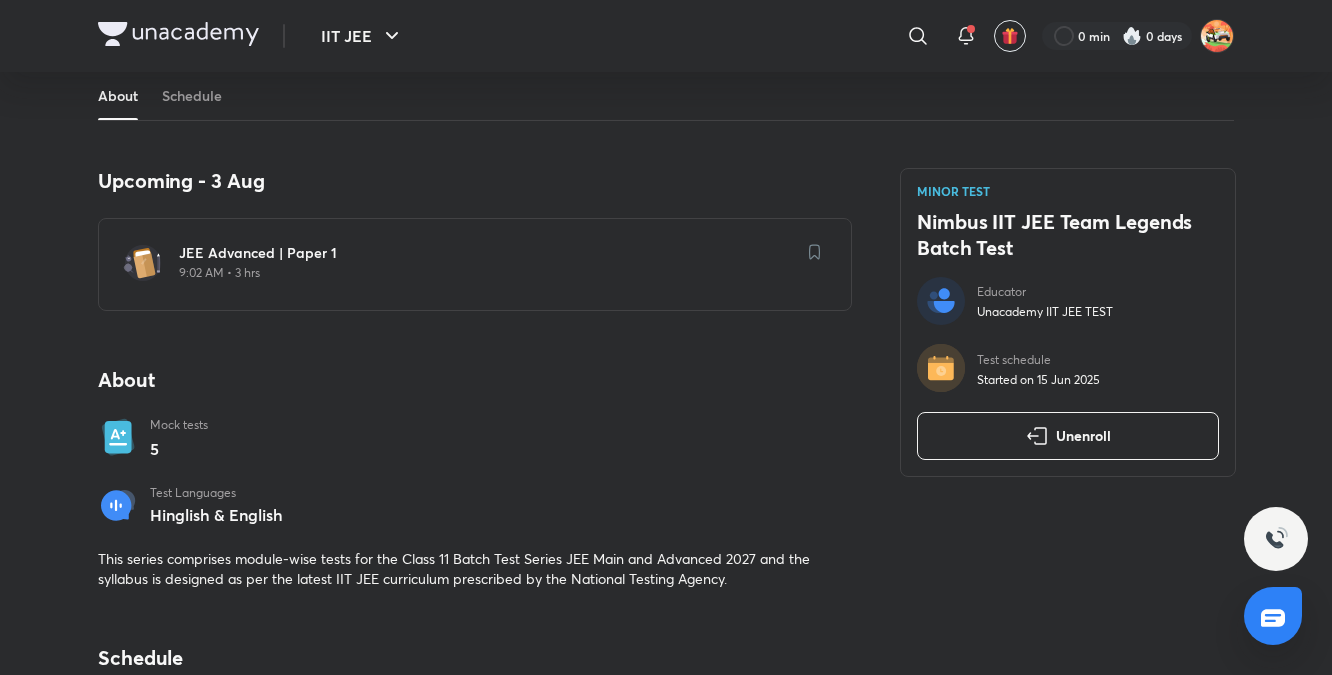 click on "JEE Advanced | Paper 1 9:02 AM • 3 hrs" at bounding box center (475, 264) 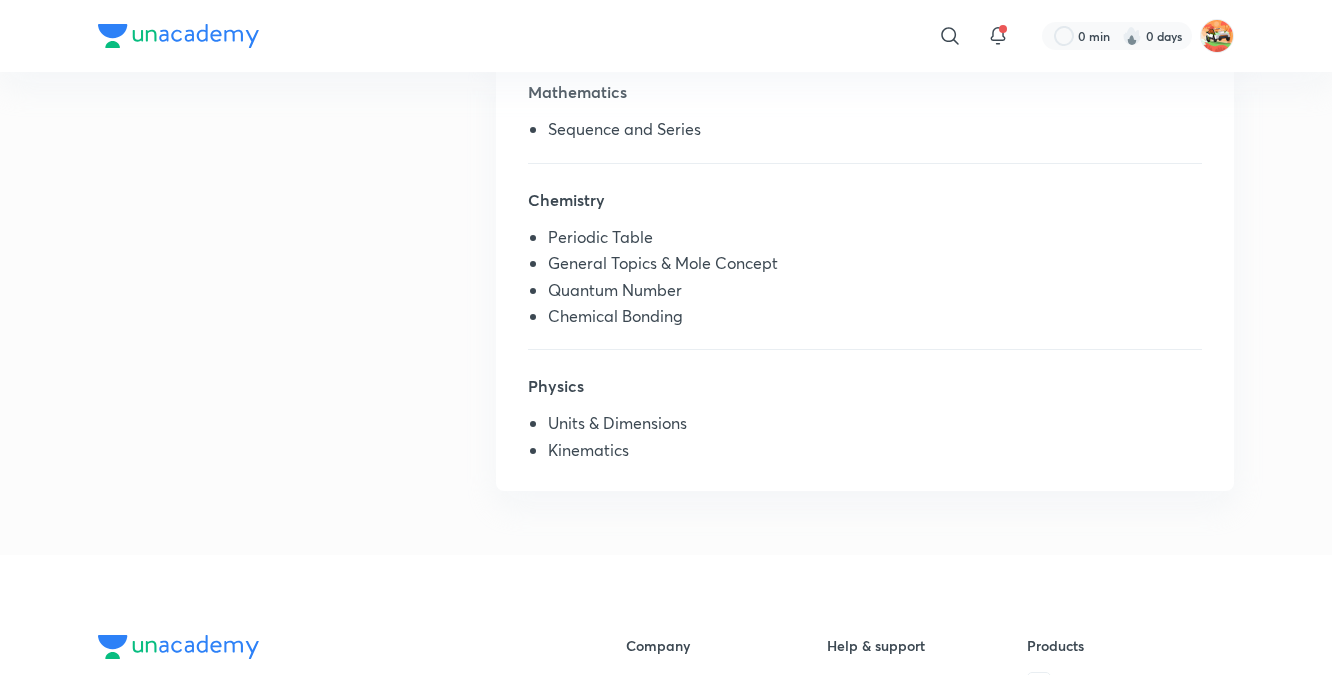 scroll, scrollTop: 526, scrollLeft: 0, axis: vertical 